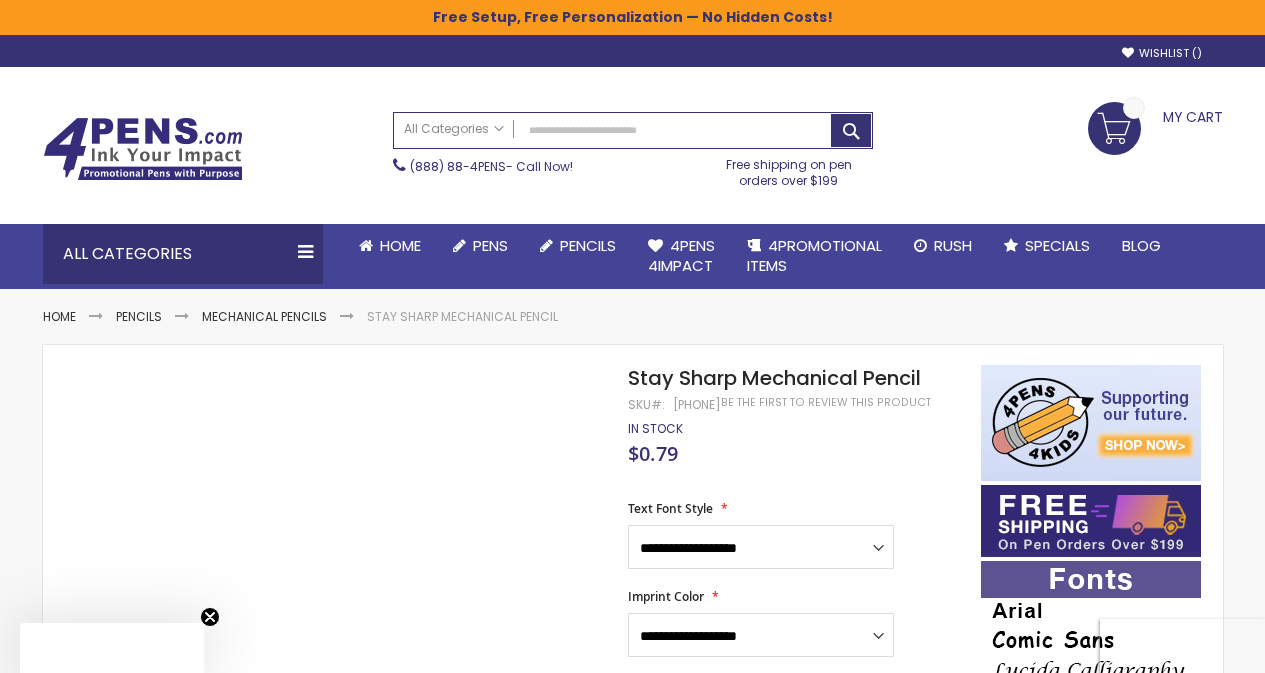 scroll, scrollTop: 300, scrollLeft: 0, axis: vertical 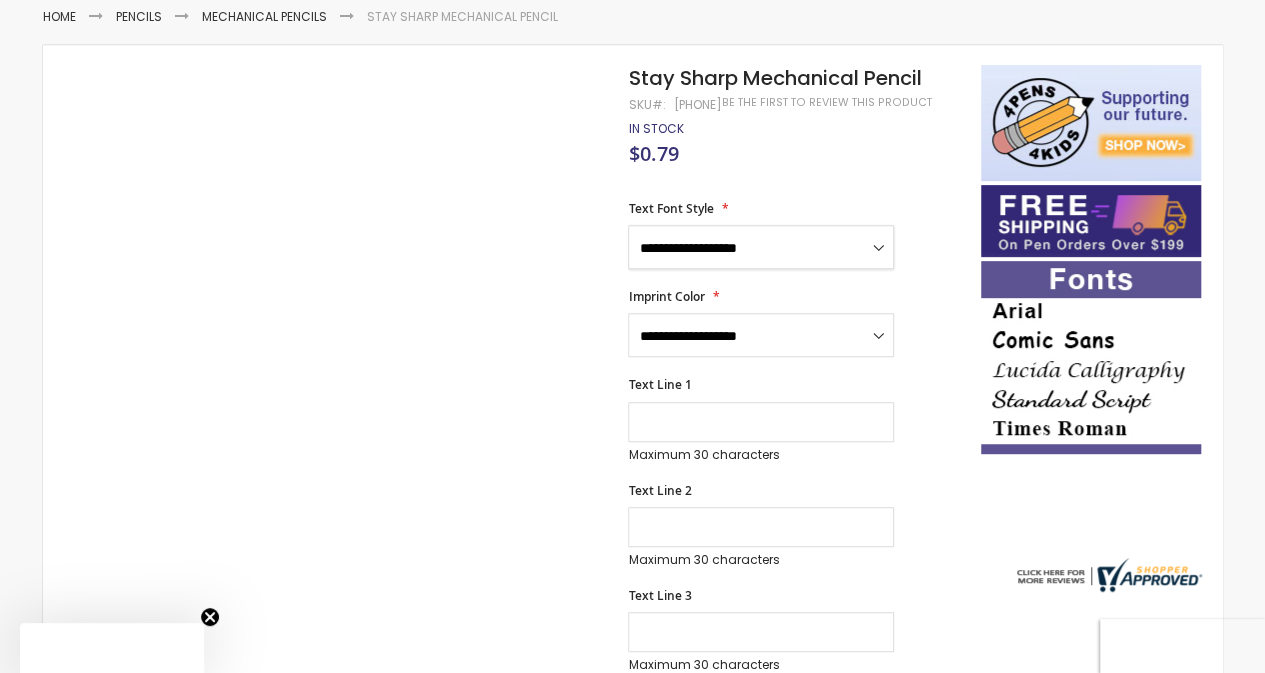 click on "**********" at bounding box center (761, 247) 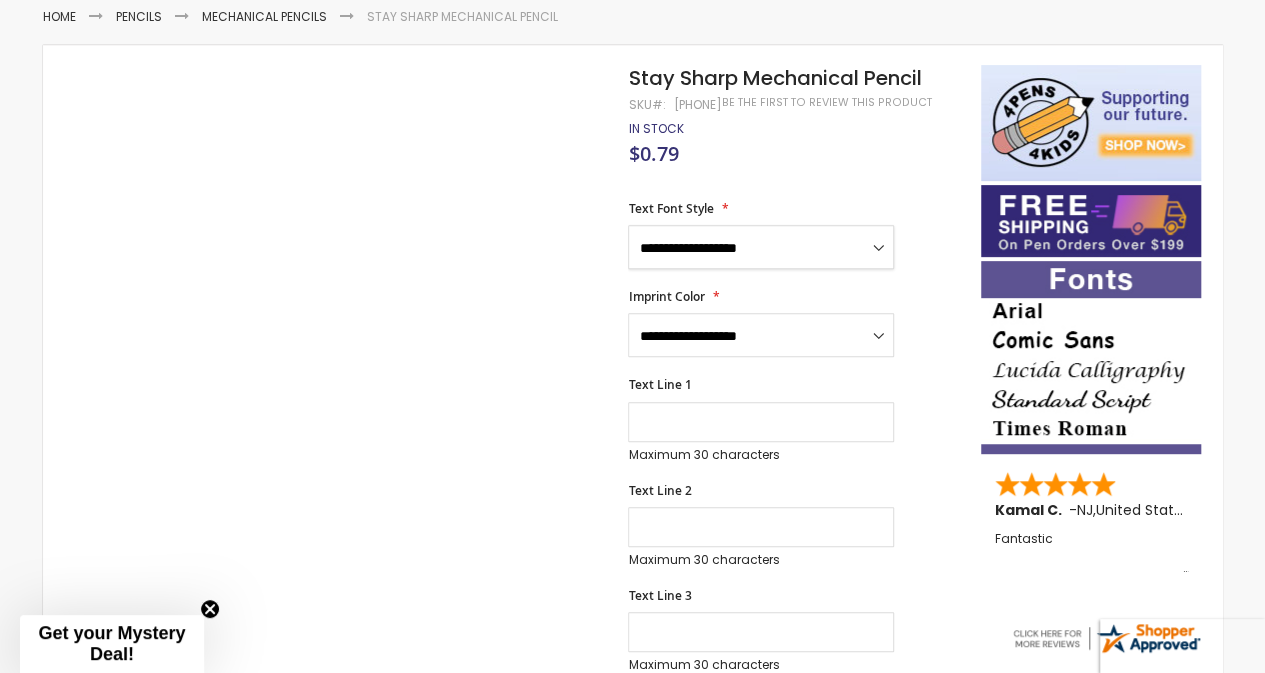 select on "*****" 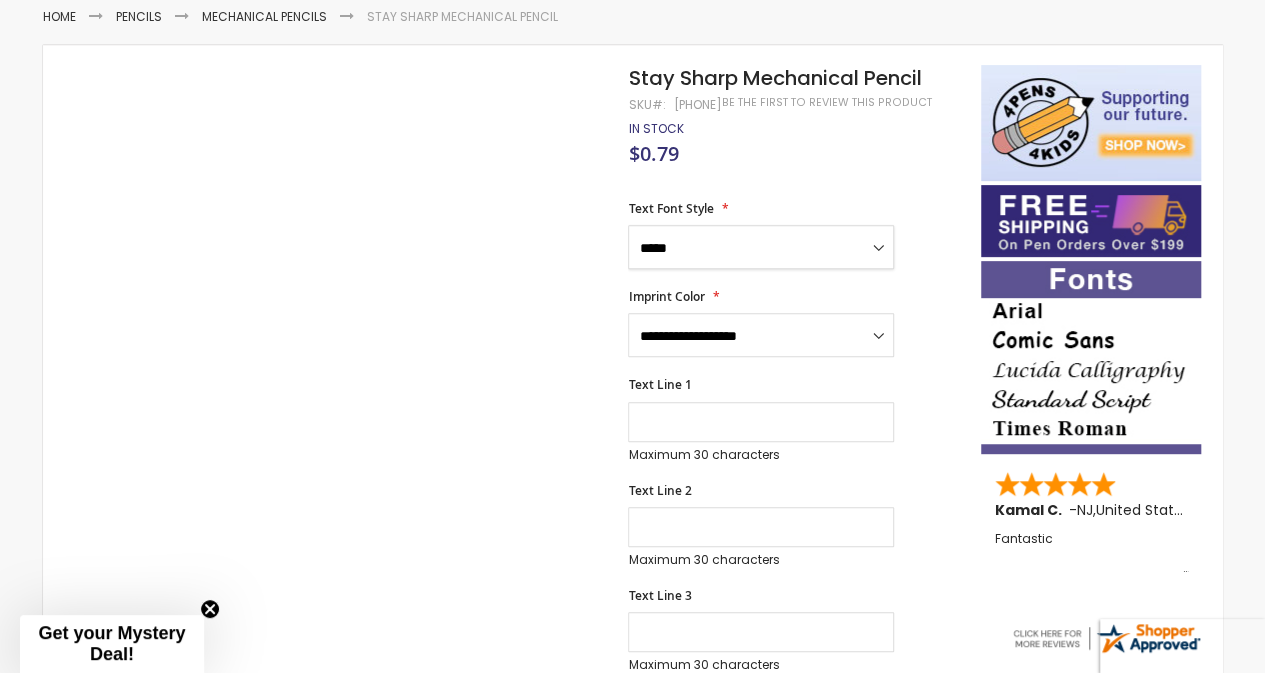 click on "**********" at bounding box center (761, 247) 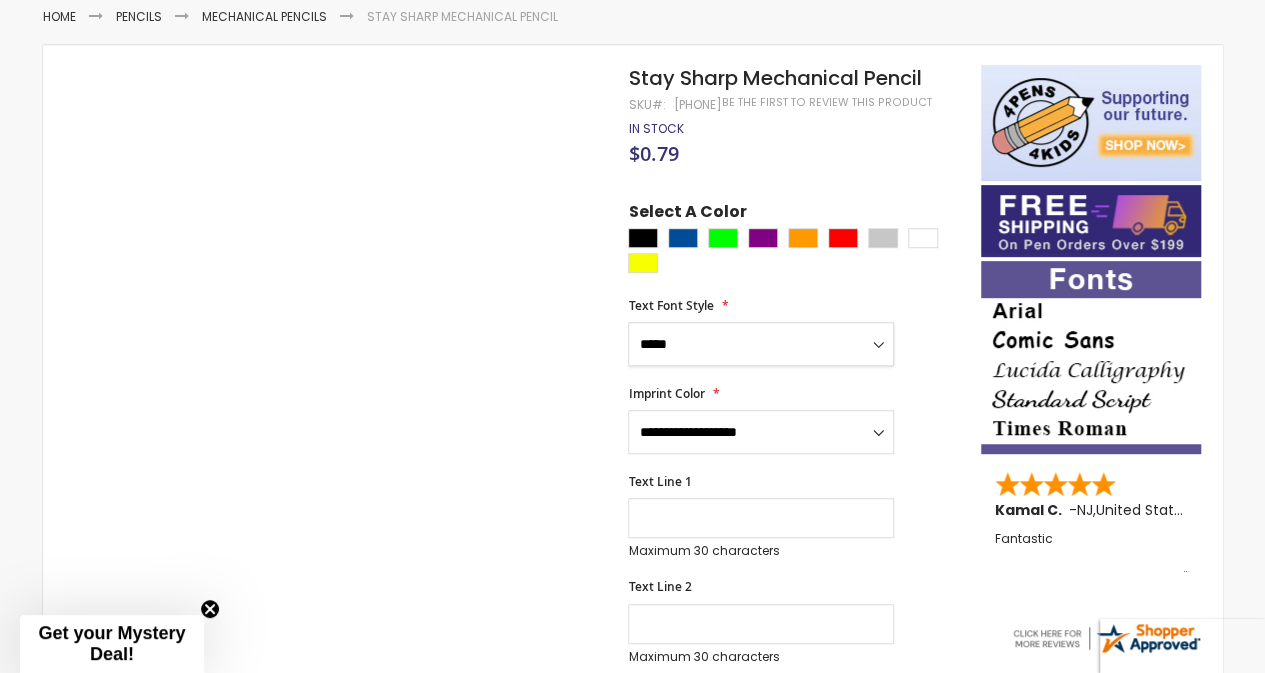 click on "**********" at bounding box center (761, 344) 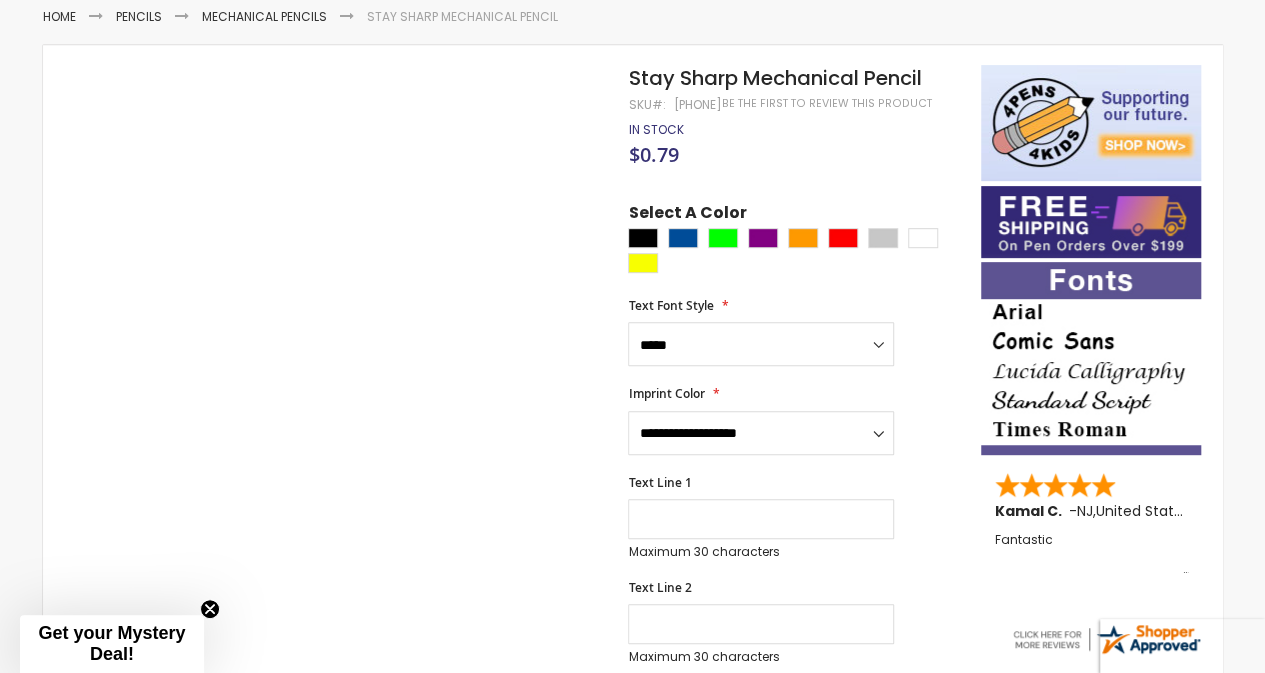 click on "**********" at bounding box center [794, 613] 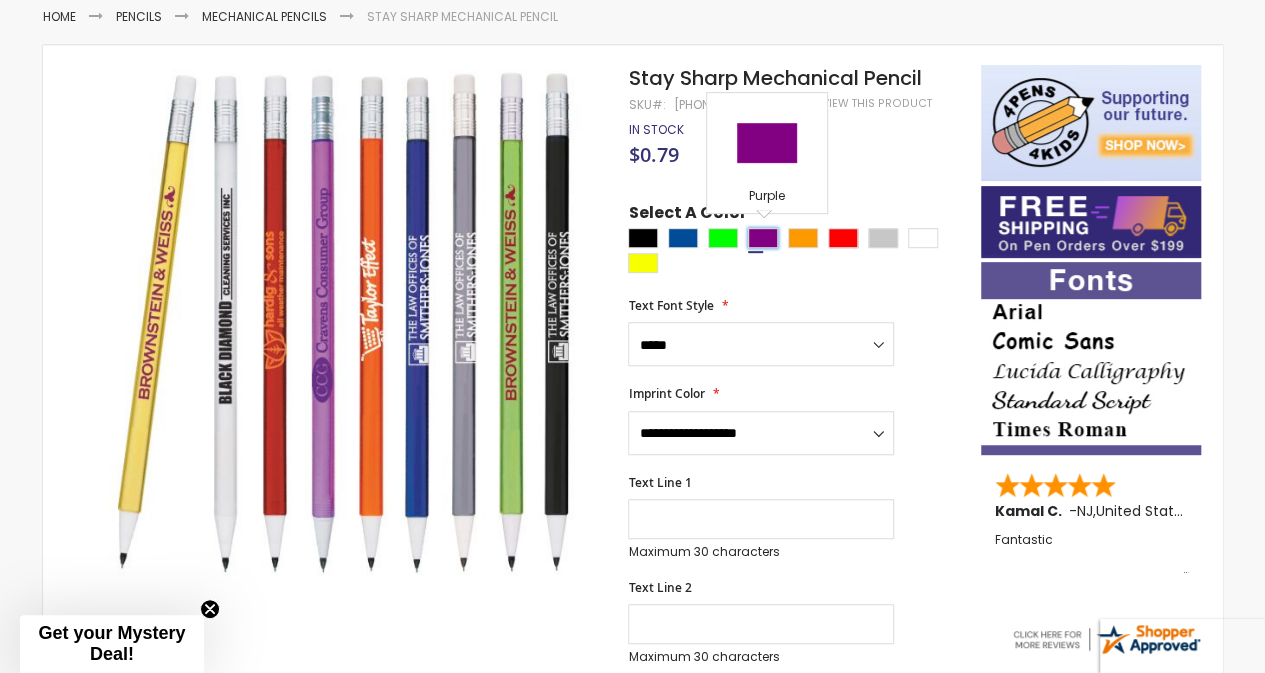 click at bounding box center [763, 238] 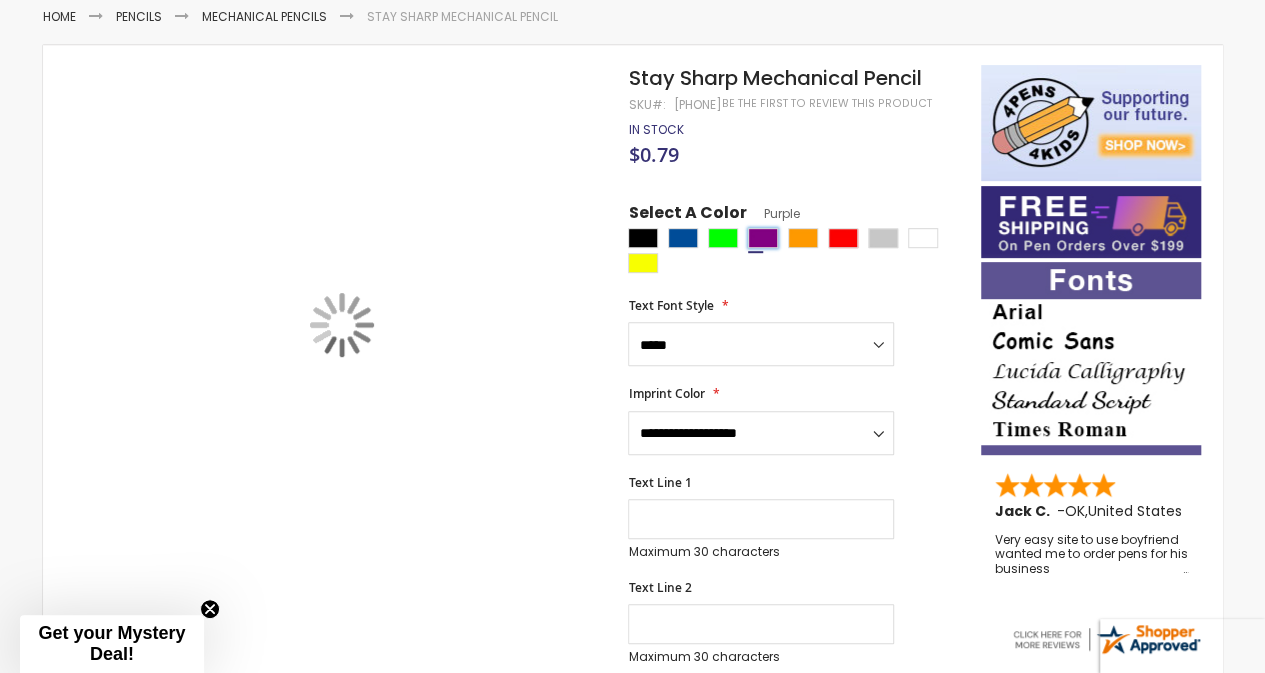 scroll, scrollTop: 336, scrollLeft: 0, axis: vertical 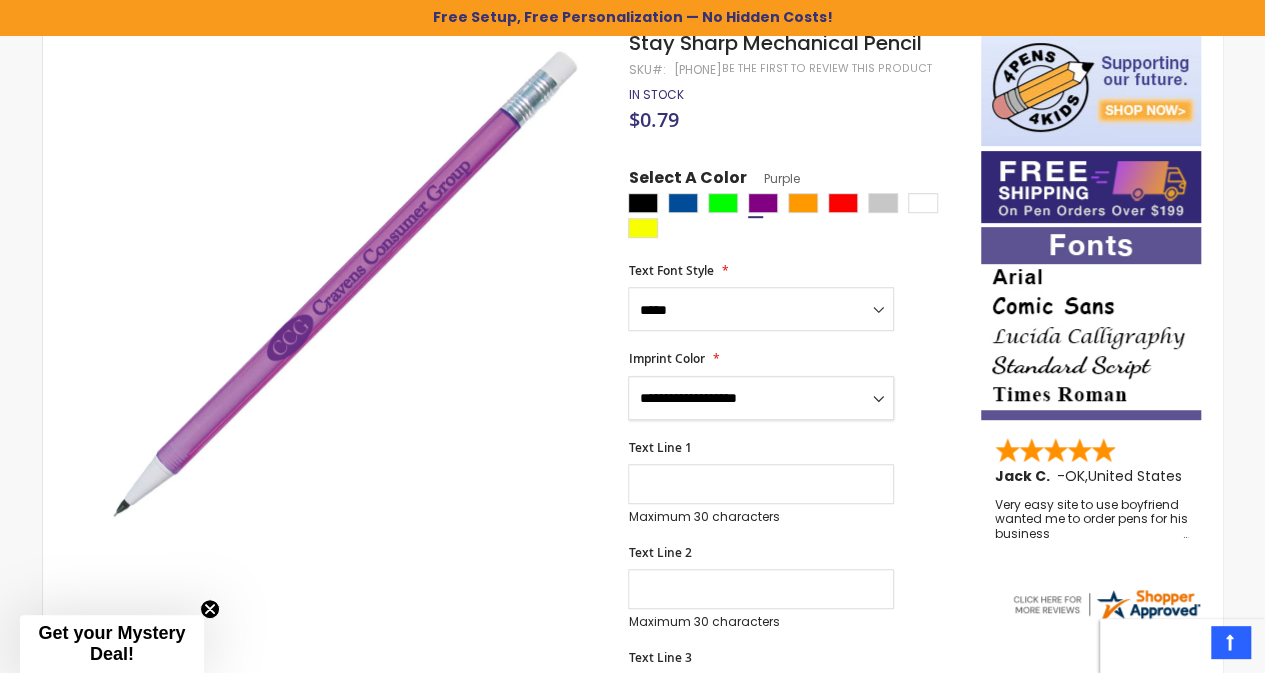 click on "**********" at bounding box center (761, 398) 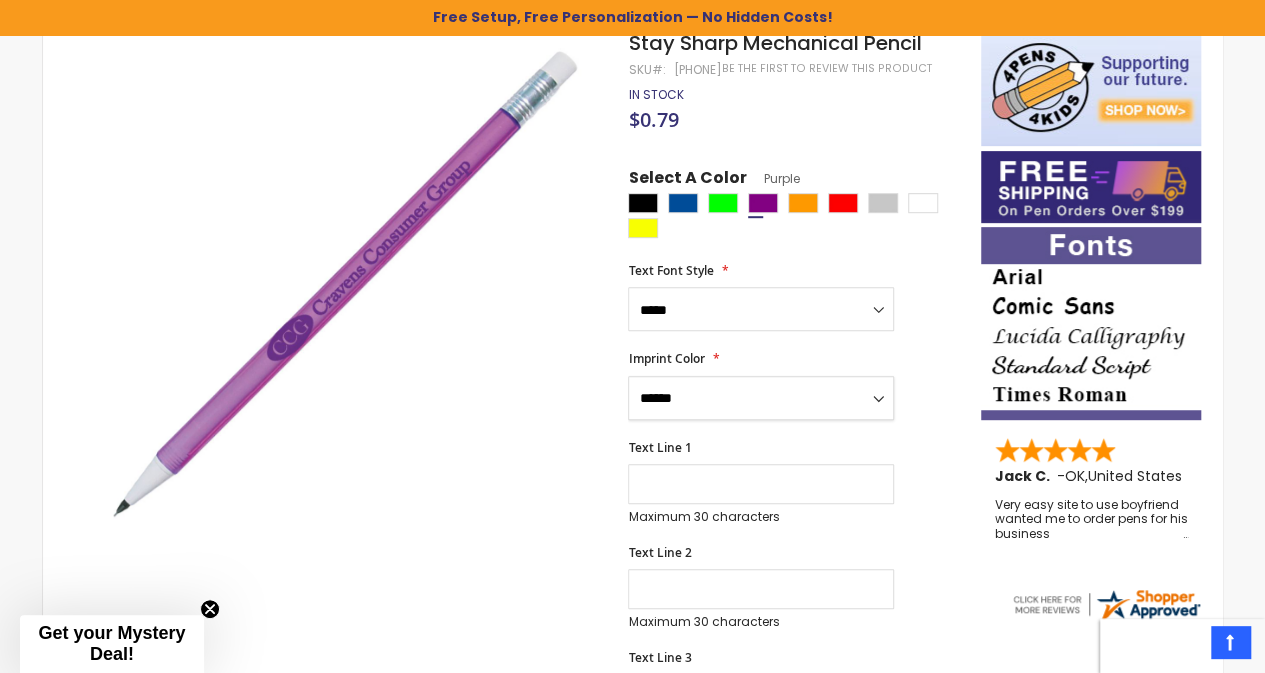 click on "**********" at bounding box center (761, 398) 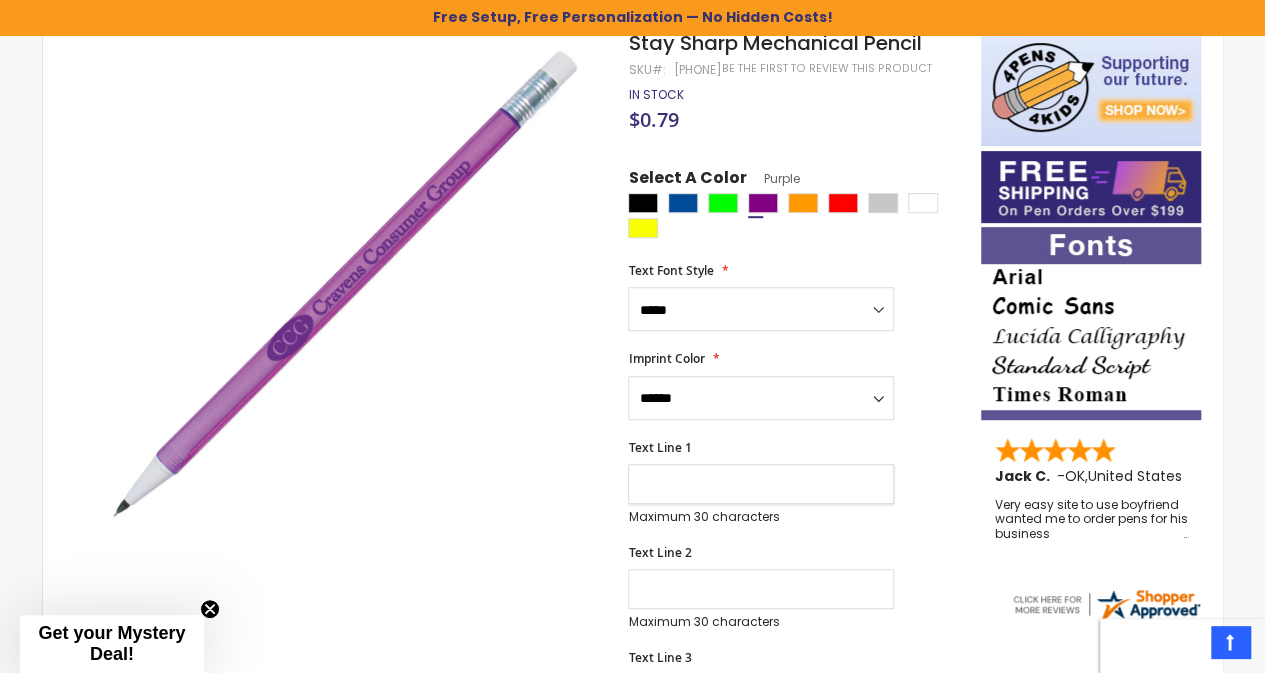 click on "Text Line 1" at bounding box center [761, 484] 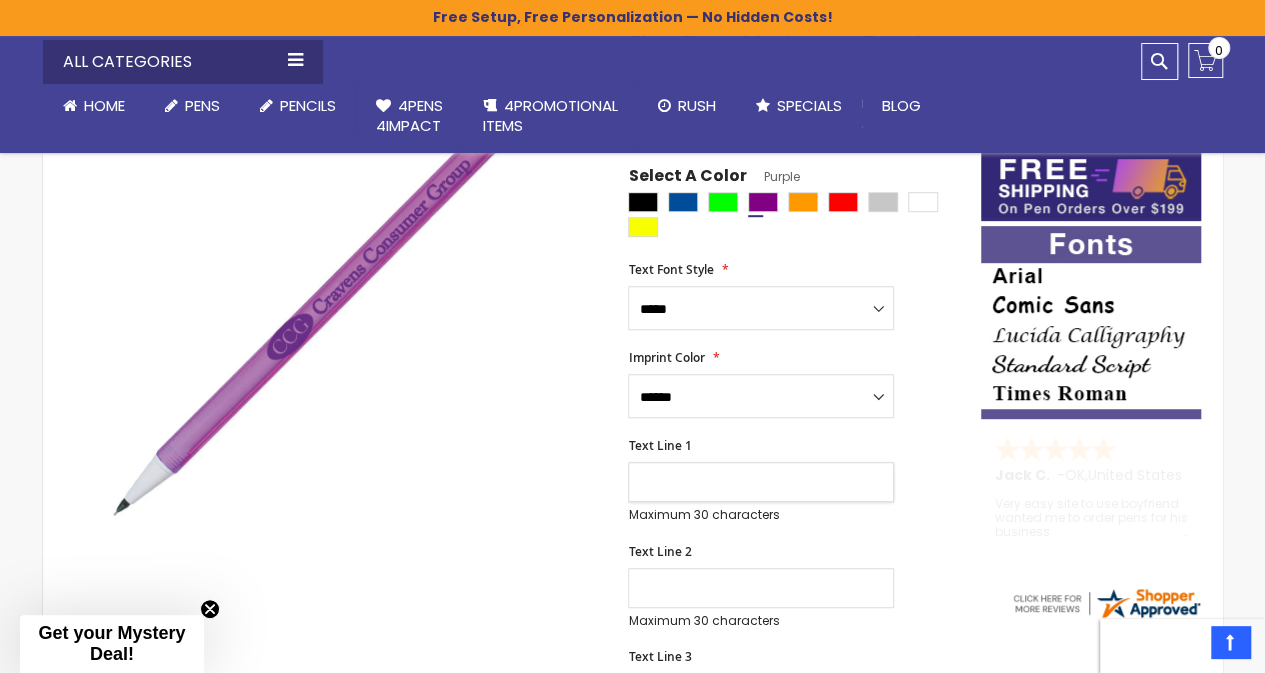 scroll, scrollTop: 536, scrollLeft: 0, axis: vertical 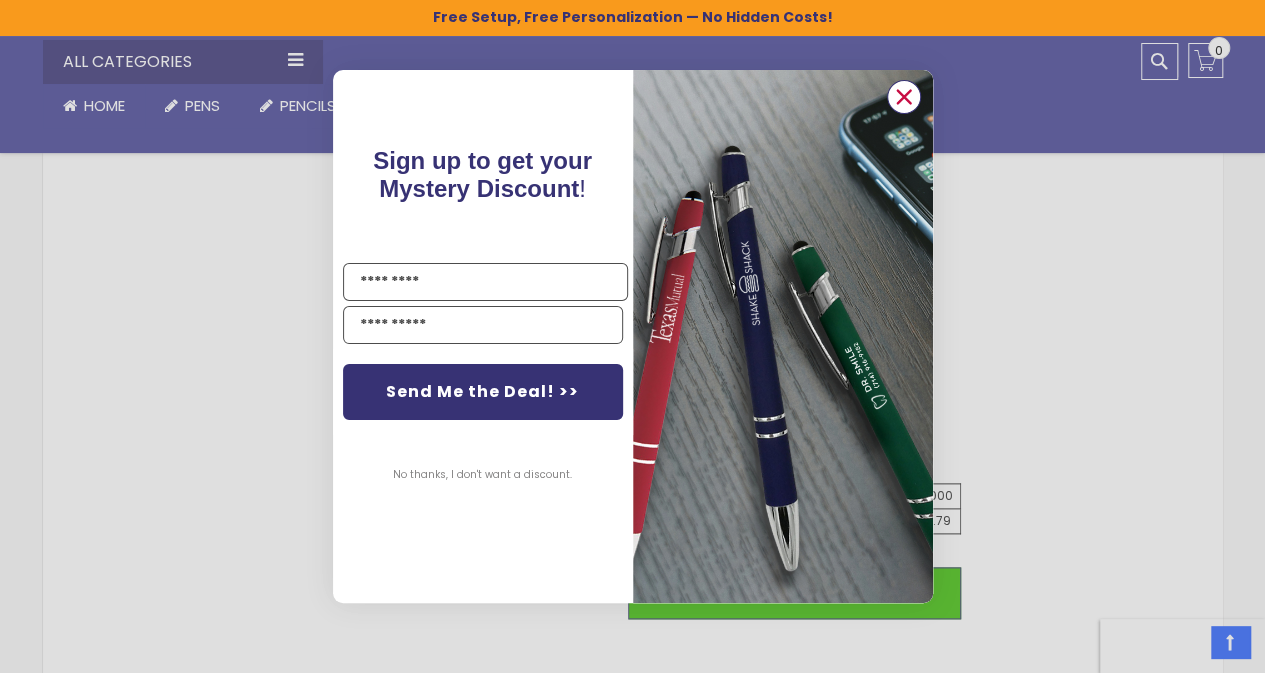 click 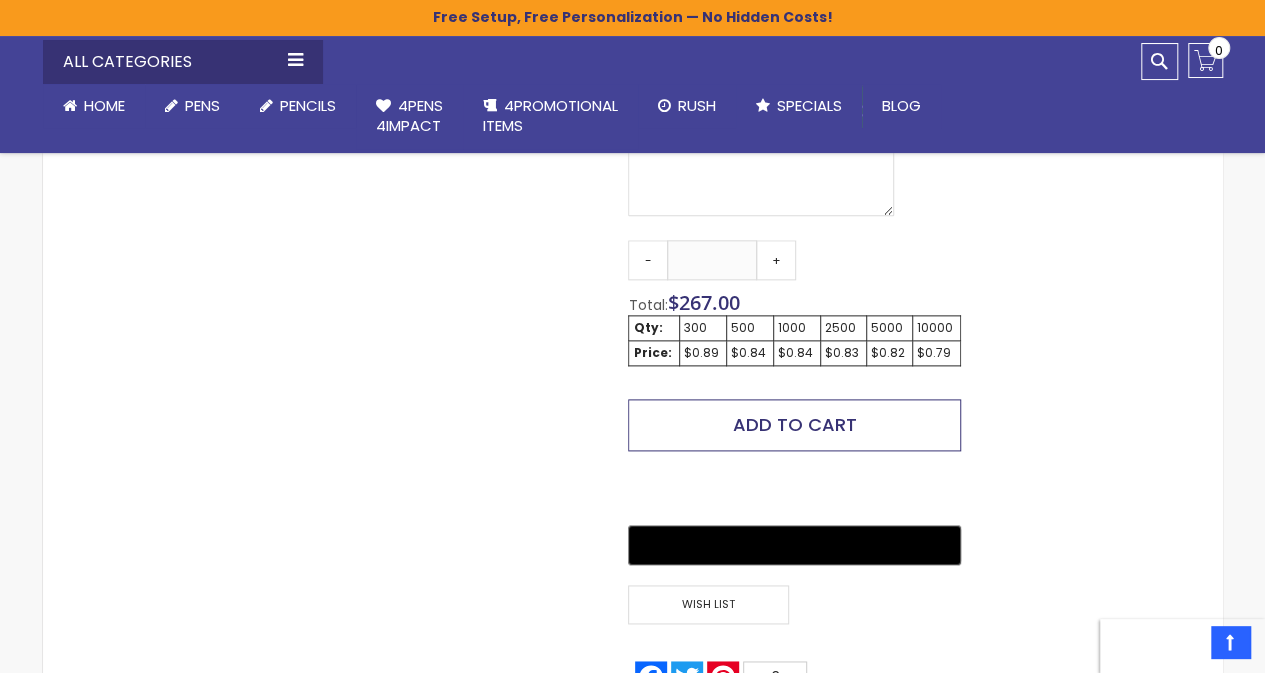 scroll, scrollTop: 1136, scrollLeft: 0, axis: vertical 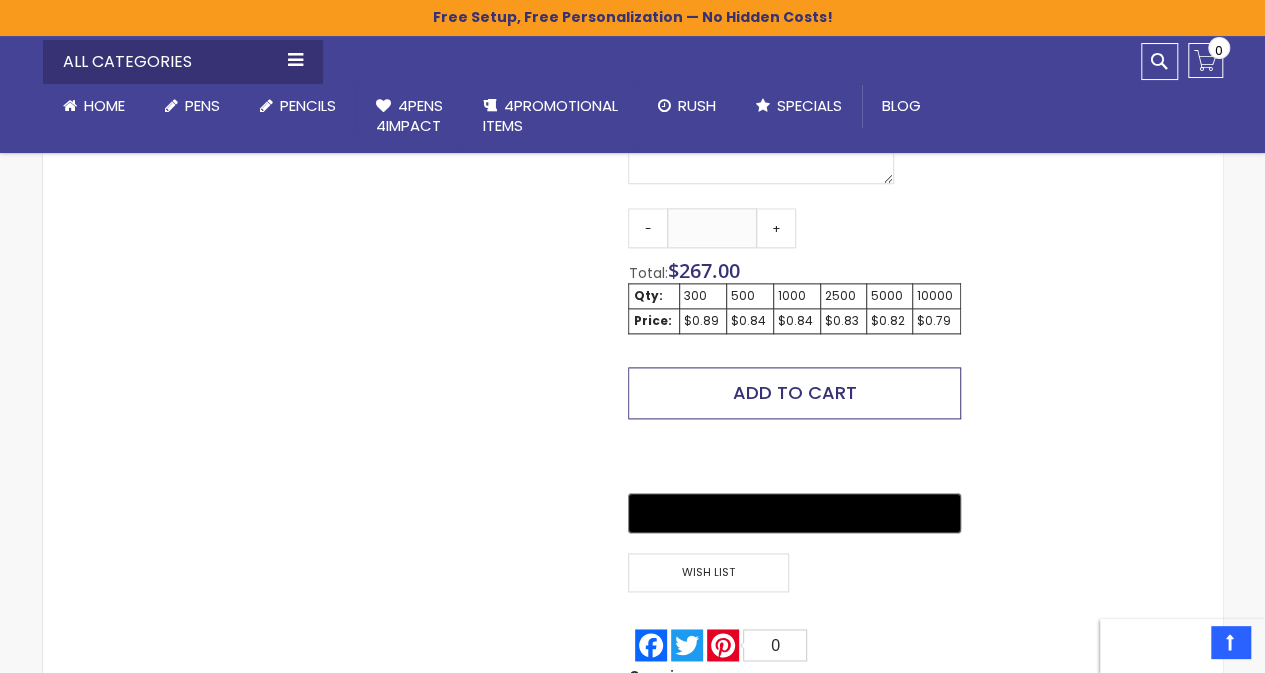 click on "Add to Cart" at bounding box center (794, 393) 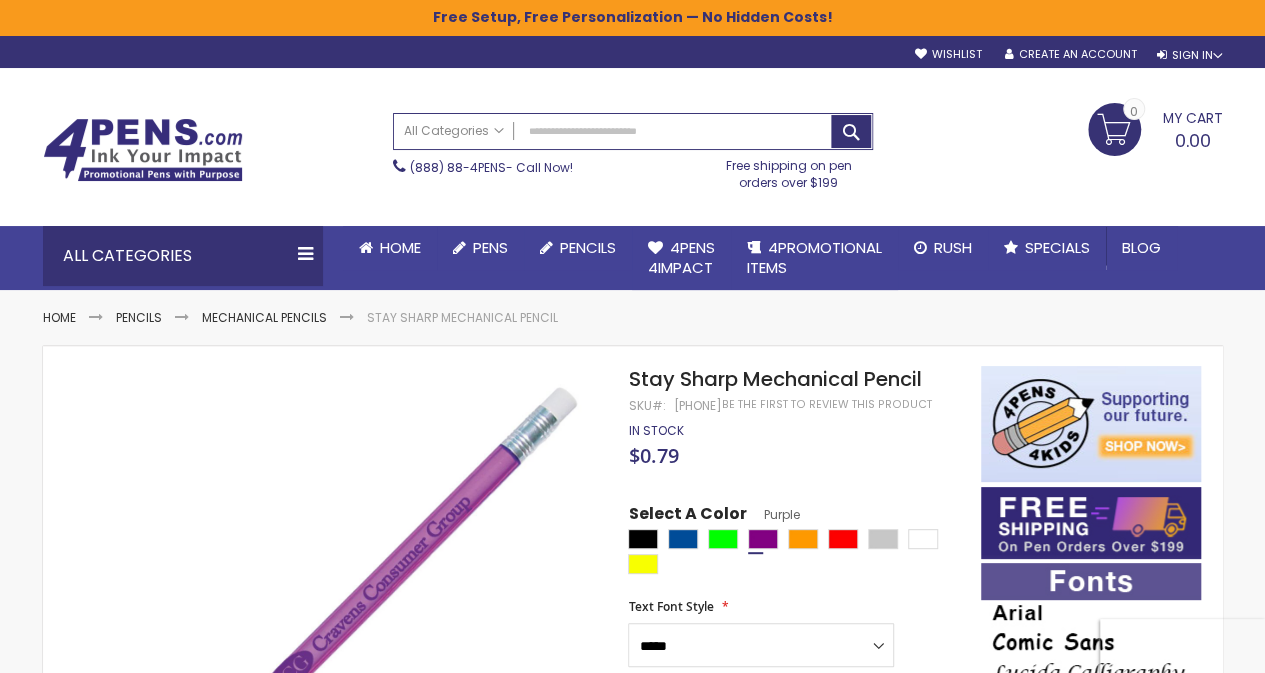 scroll, scrollTop: 93, scrollLeft: 0, axis: vertical 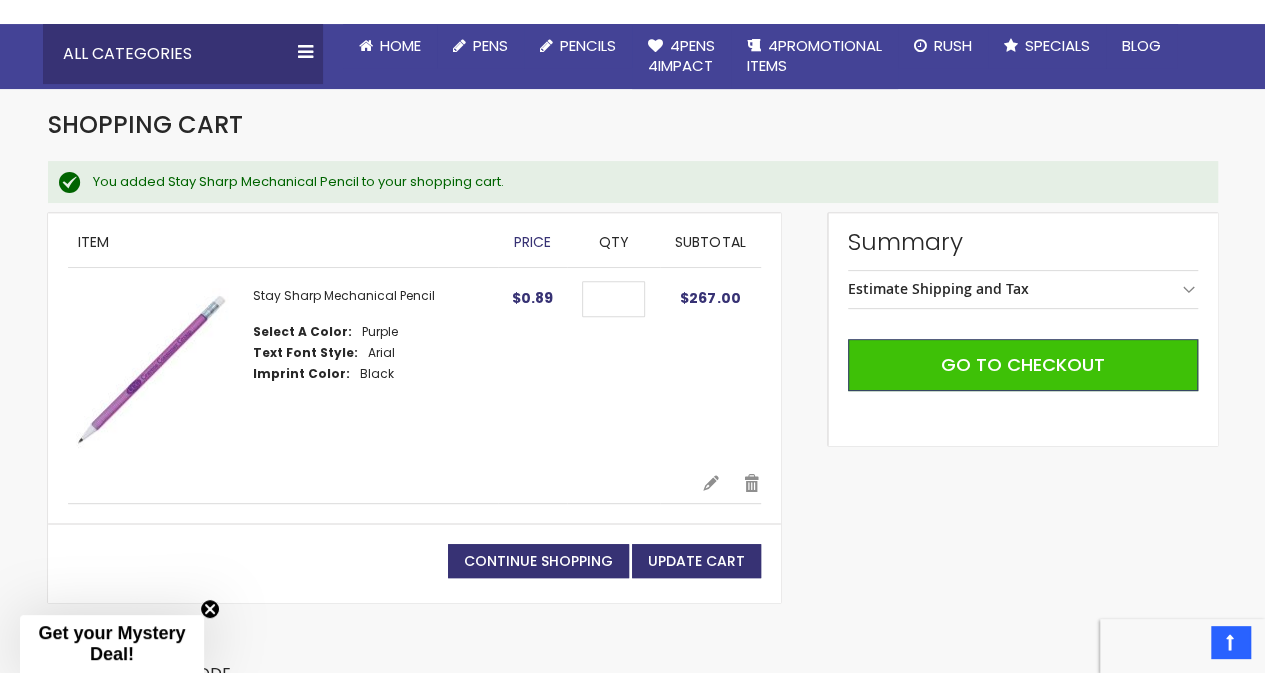 click on "Estimate Shipping and Tax" at bounding box center (938, 288) 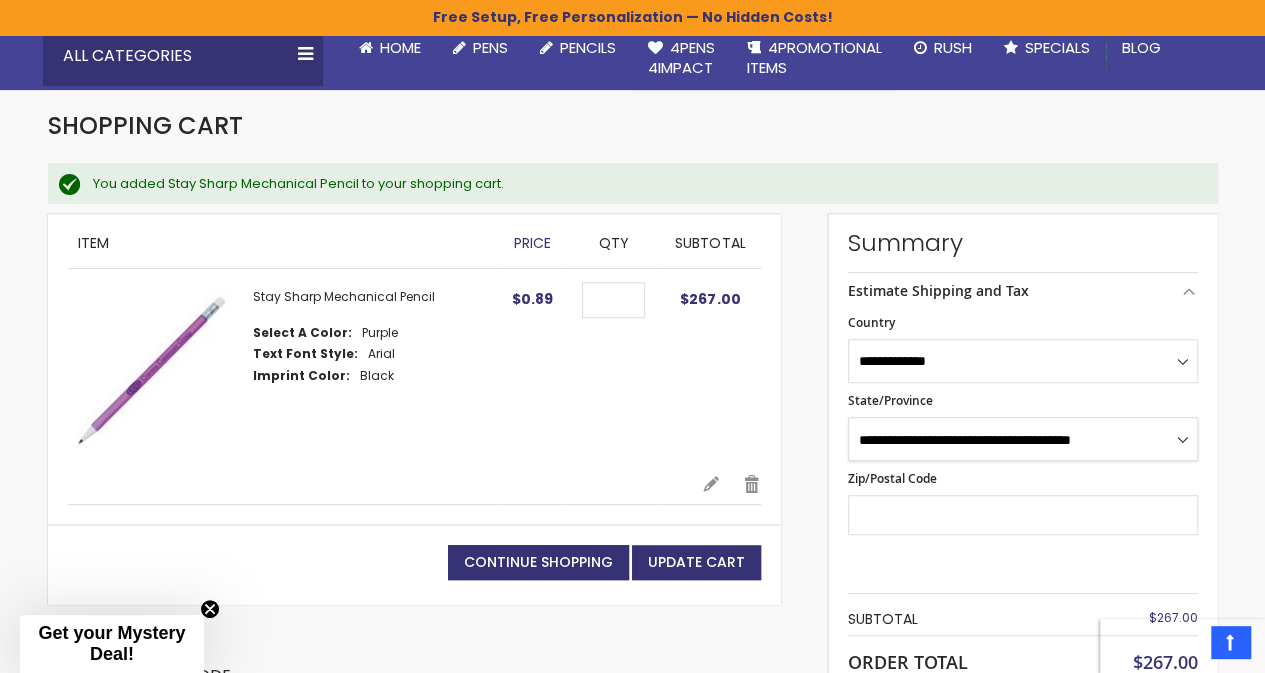 click on "**********" at bounding box center [1023, 439] 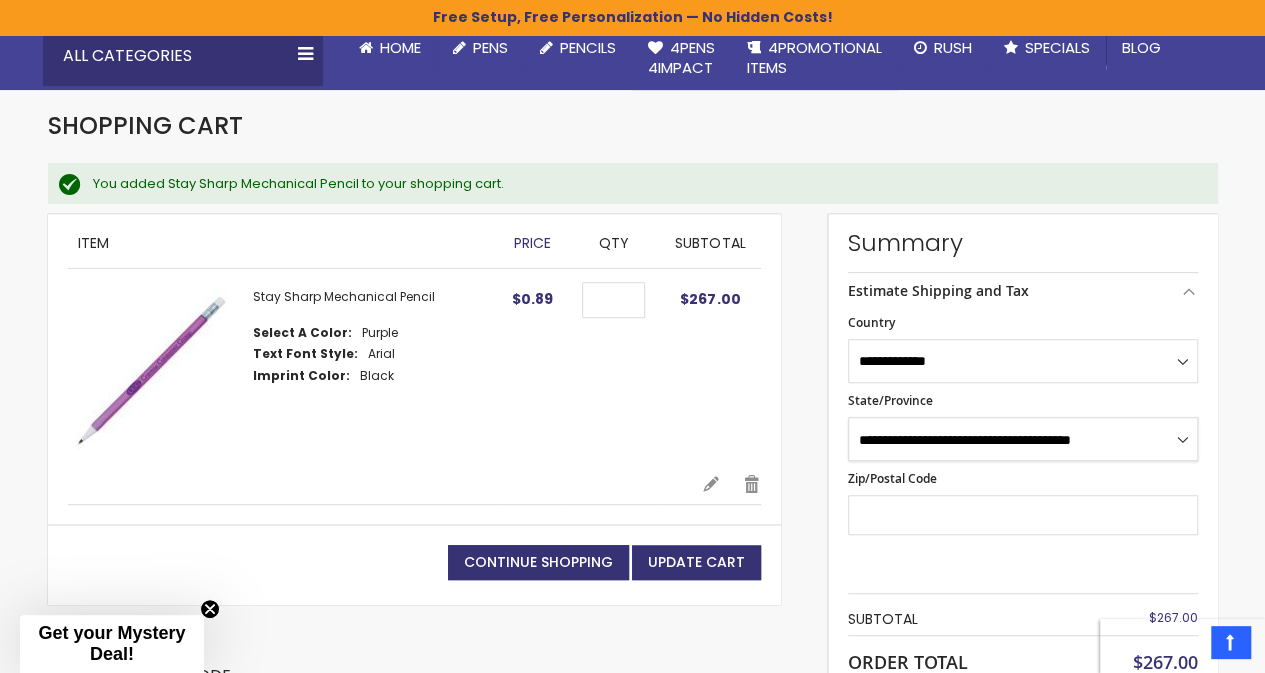 select on "**" 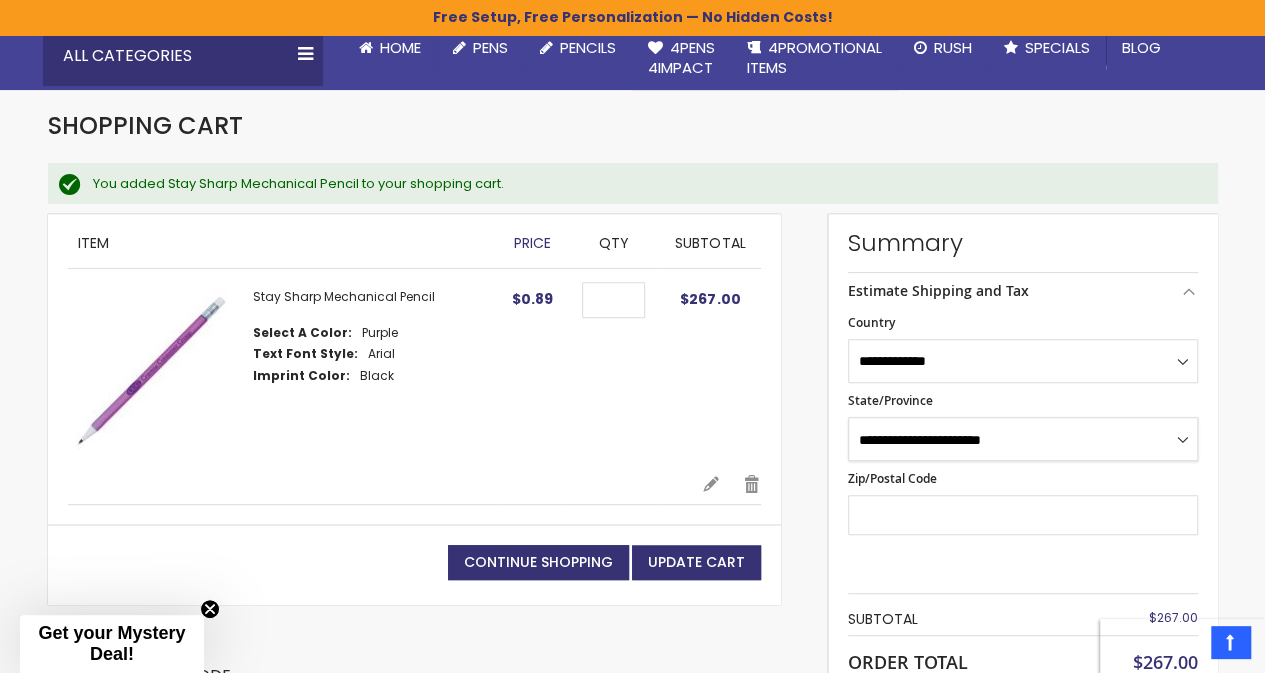 click on "**********" at bounding box center (1023, 439) 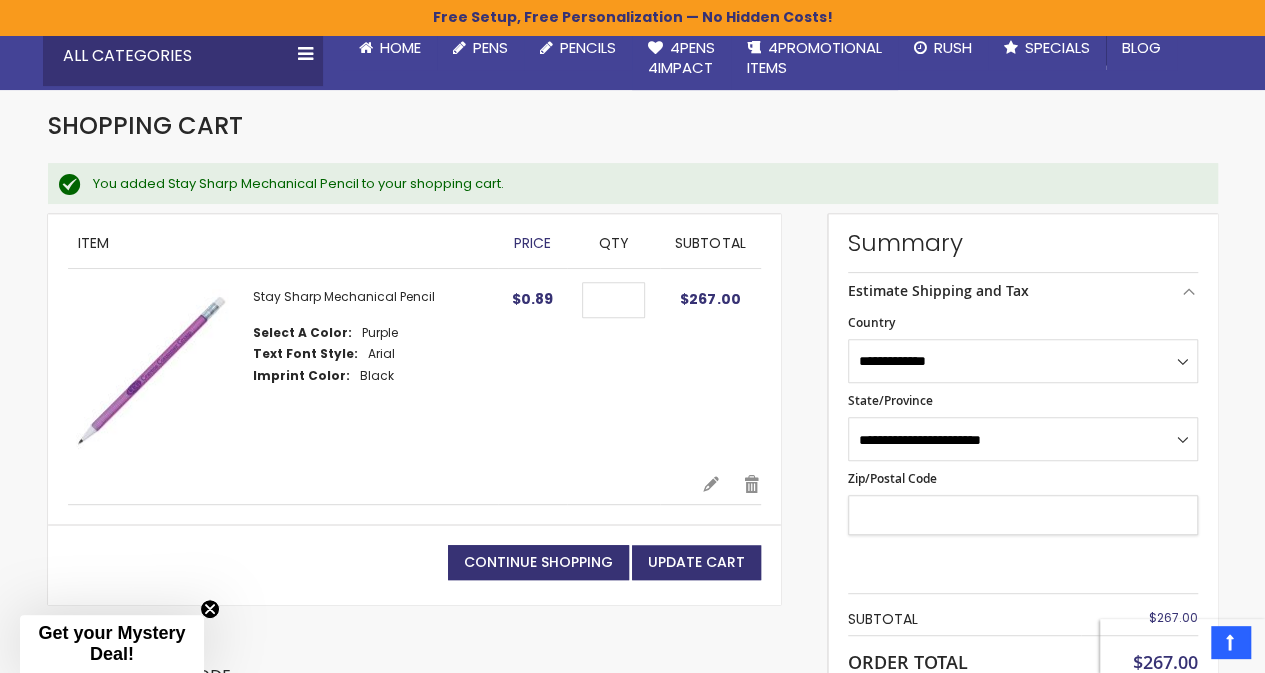 click on "Zip/Postal Code" at bounding box center [1023, 515] 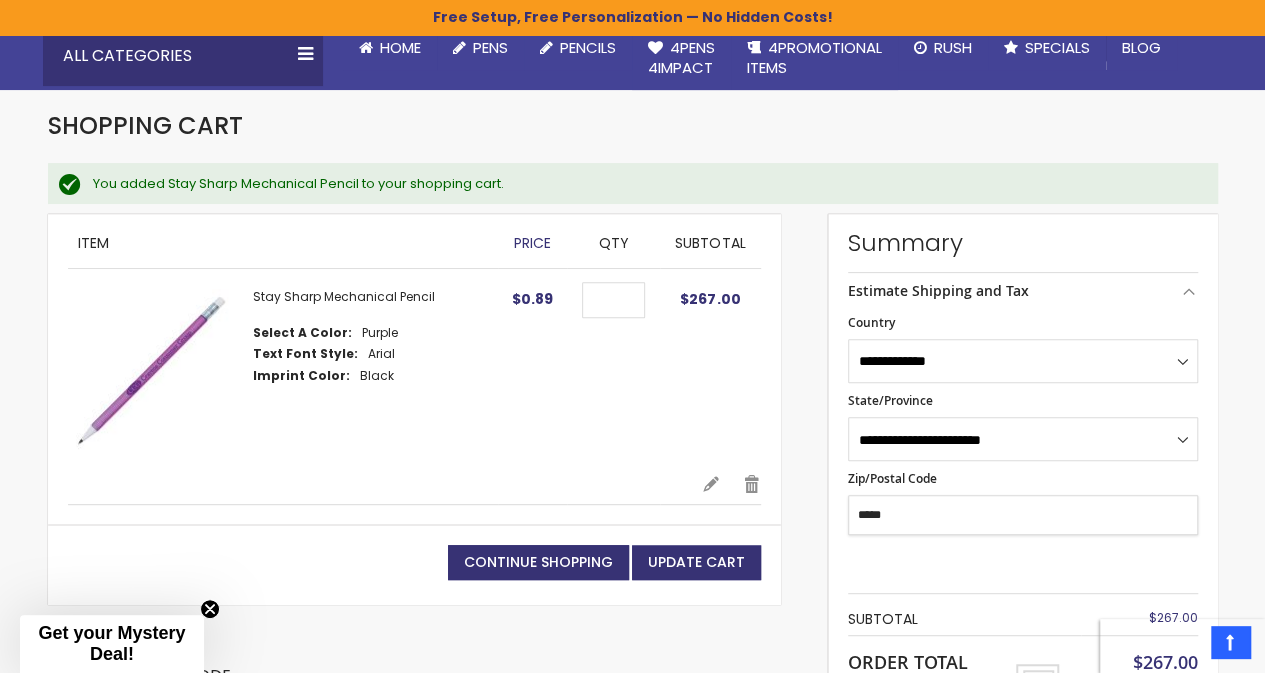 type on "*****" 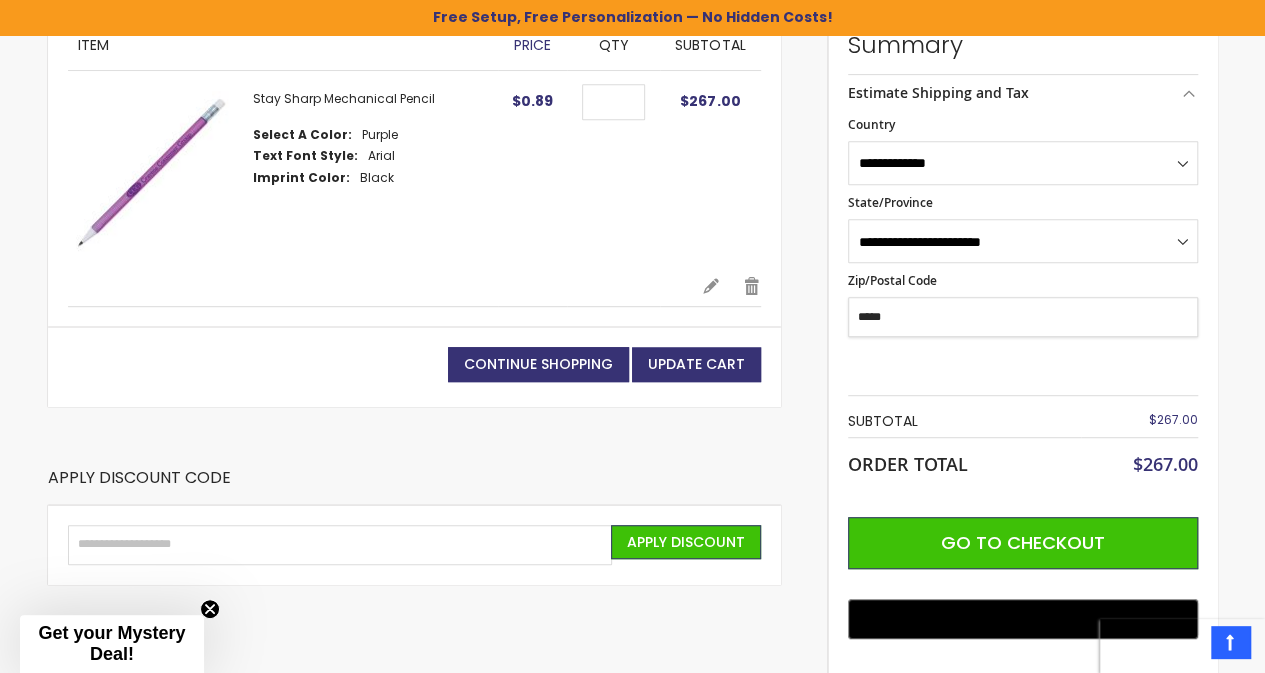 scroll, scrollTop: 400, scrollLeft: 0, axis: vertical 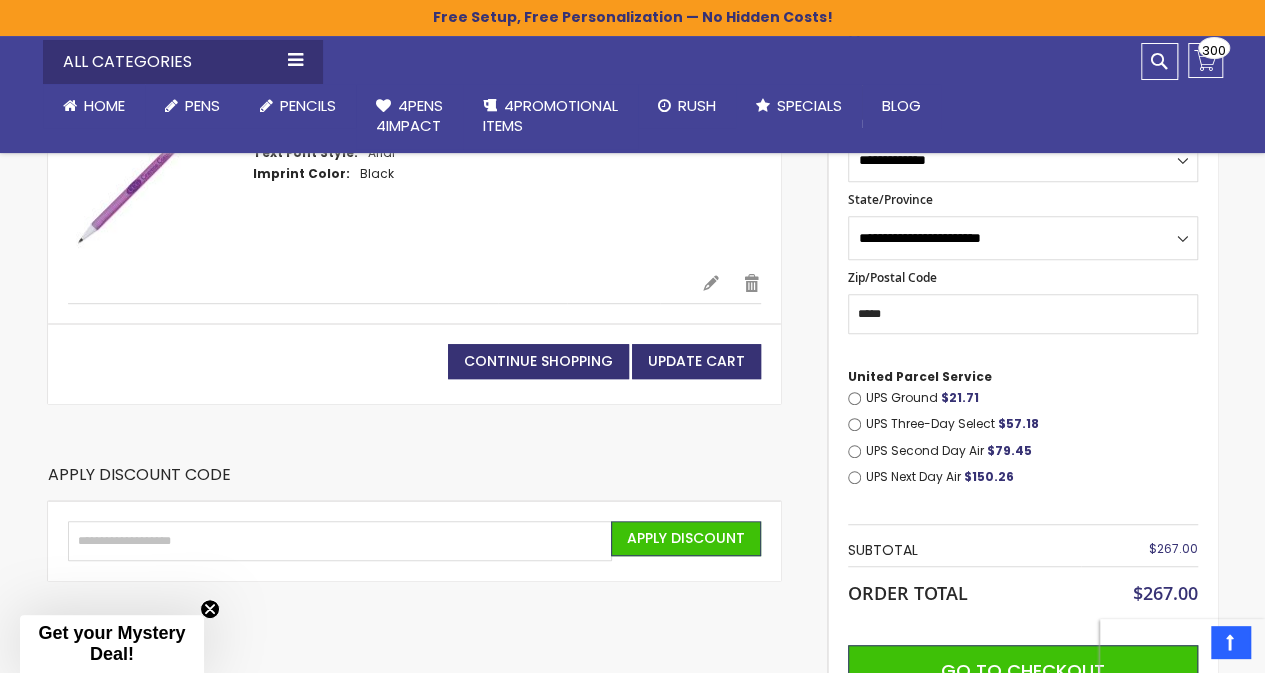 click on "UPS Ground
$21.71" at bounding box center [1032, 398] 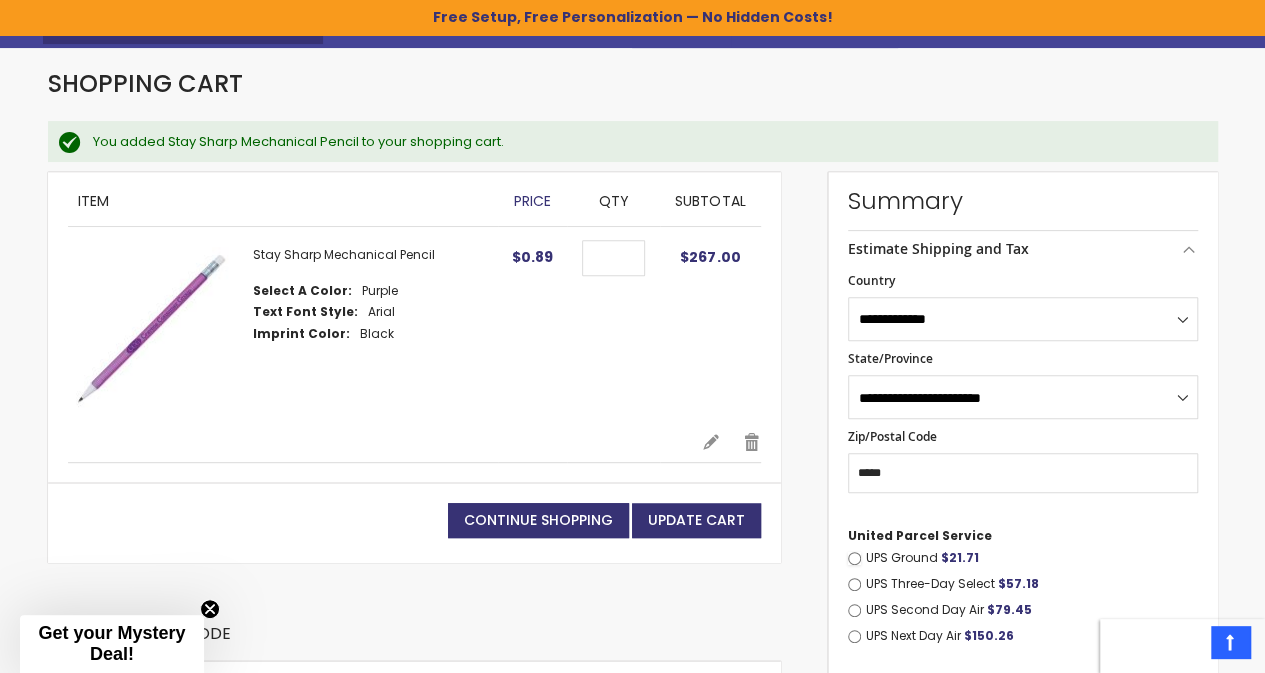 scroll, scrollTop: 200, scrollLeft: 0, axis: vertical 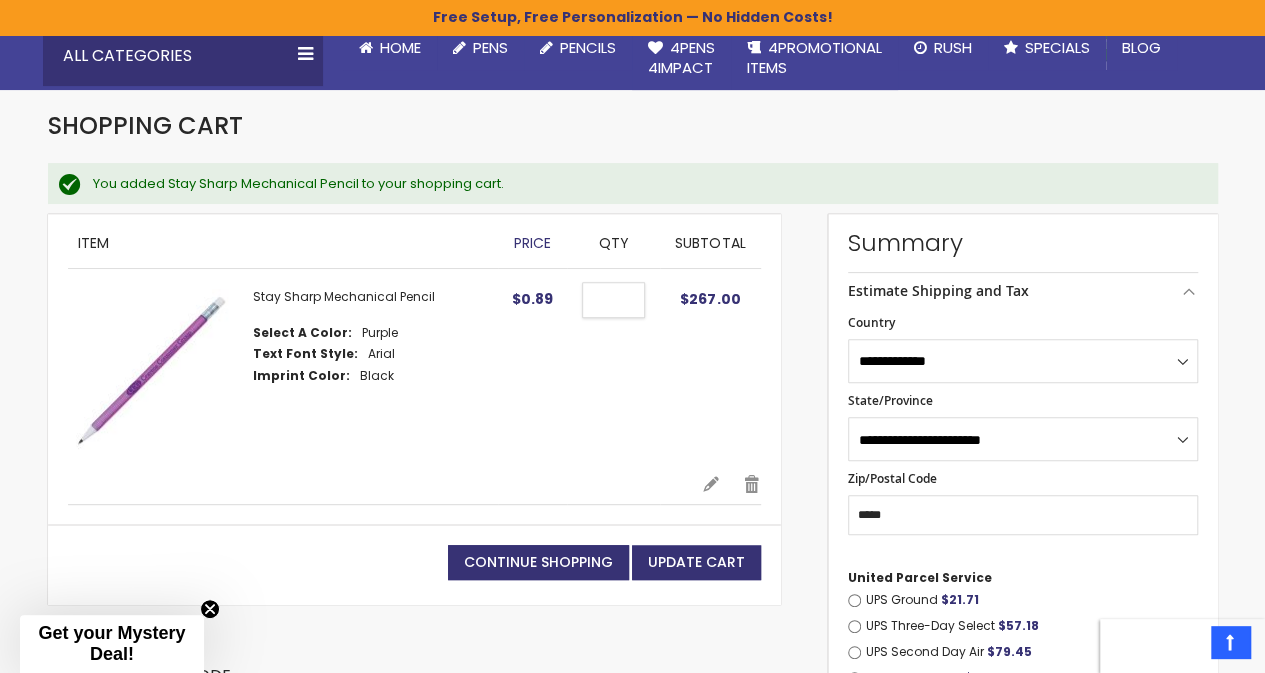 drag, startPoint x: 626, startPoint y: 301, endPoint x: 546, endPoint y: 294, distance: 80.305664 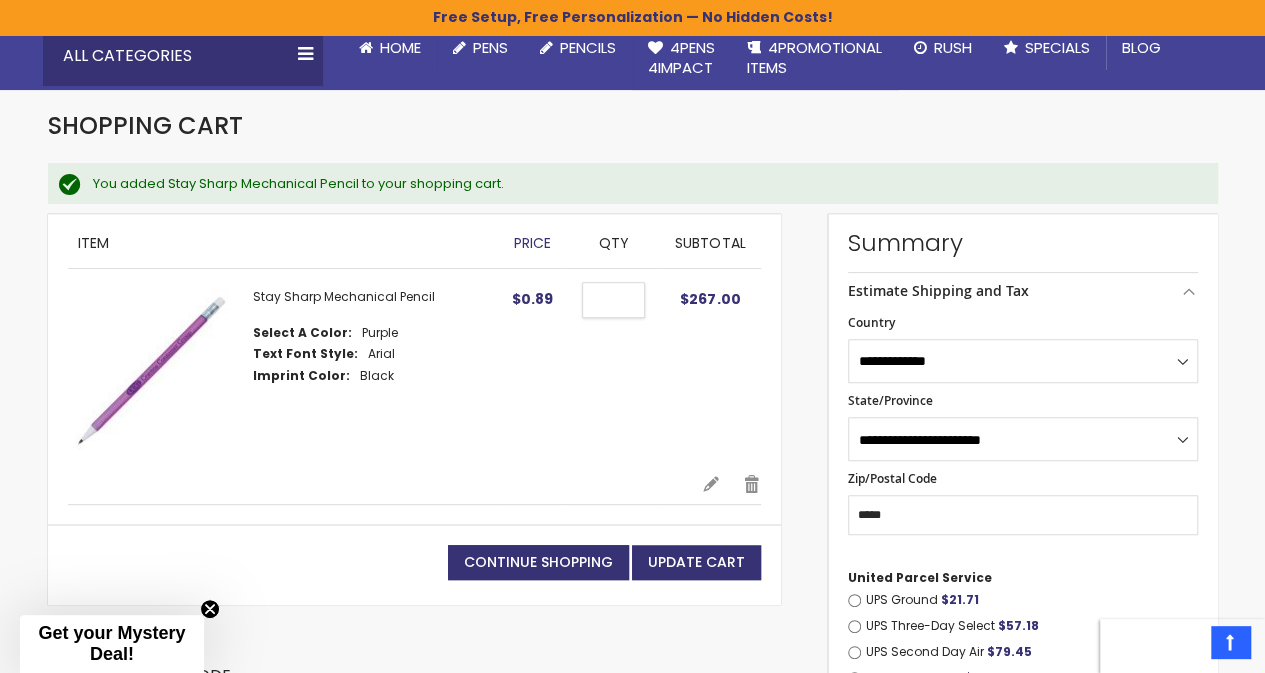 type on "****" 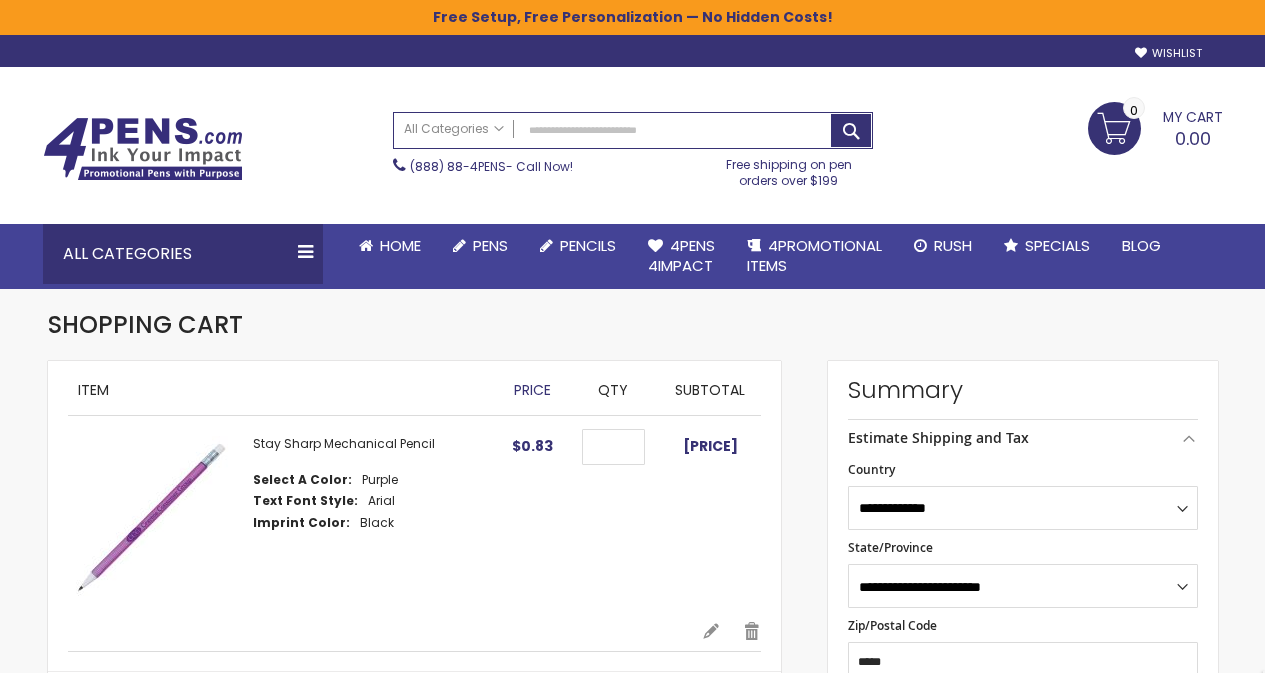select on "**" 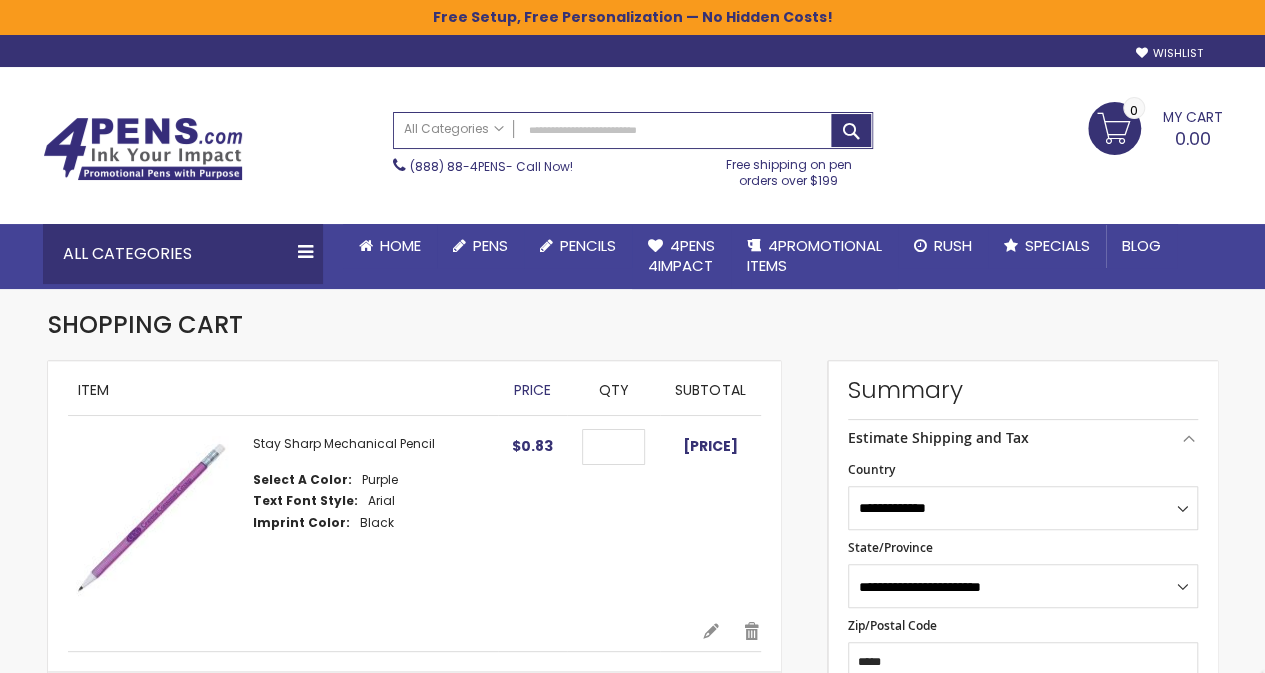 scroll, scrollTop: 0, scrollLeft: 0, axis: both 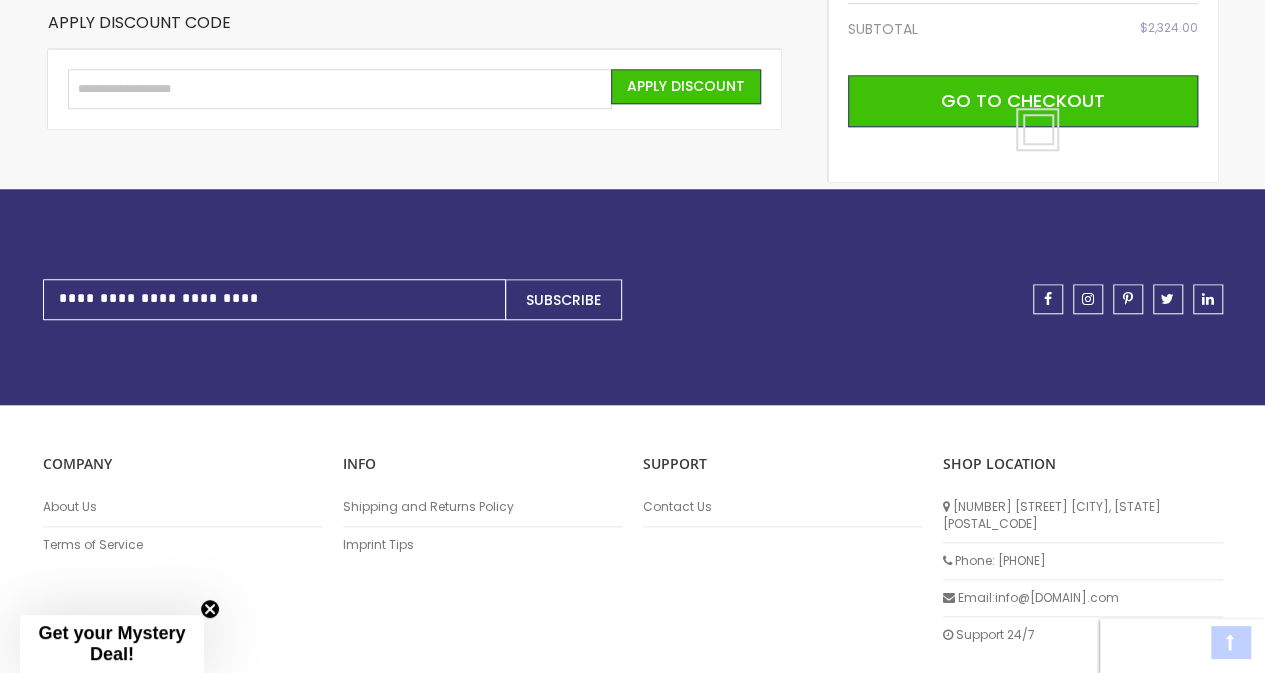 select on "**" 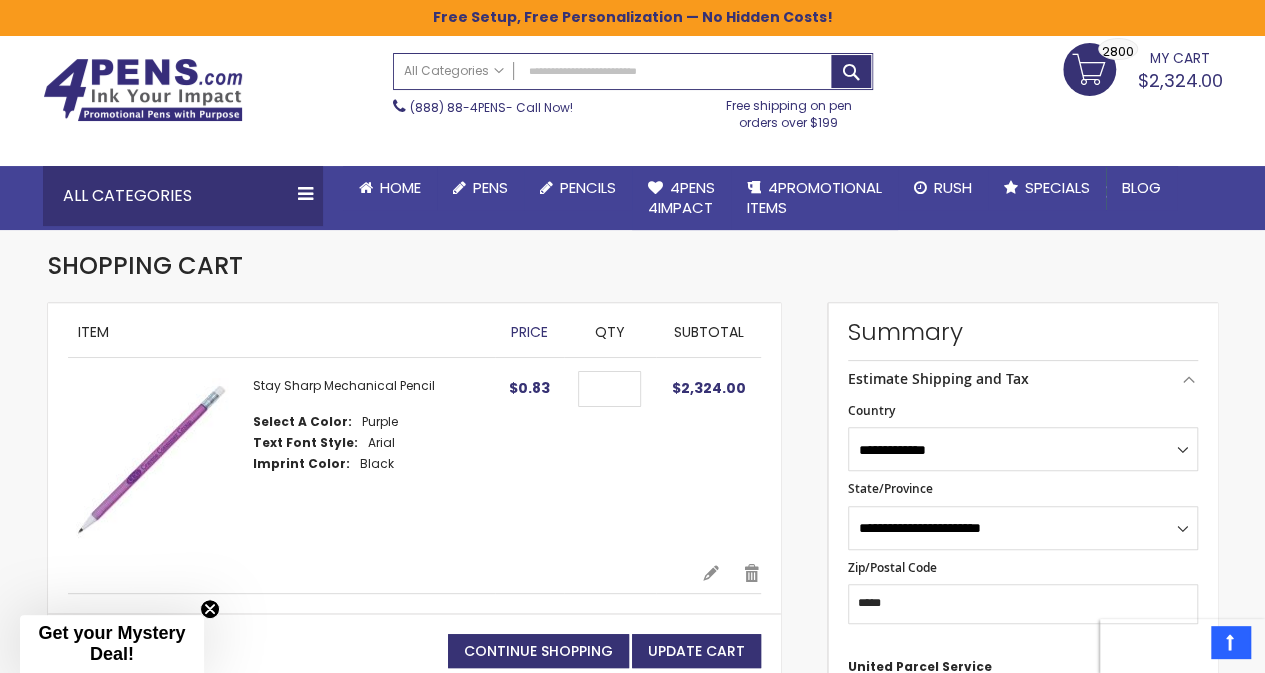 scroll, scrollTop: 32, scrollLeft: 0, axis: vertical 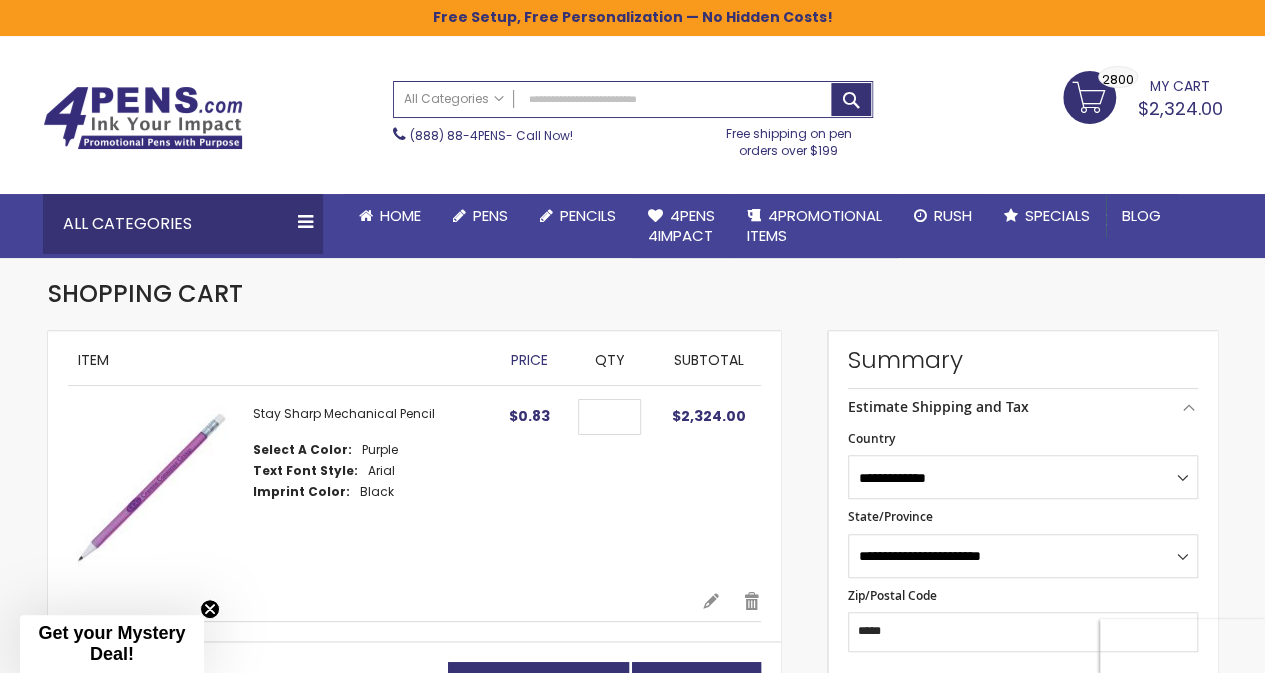 click at bounding box center [150, 488] 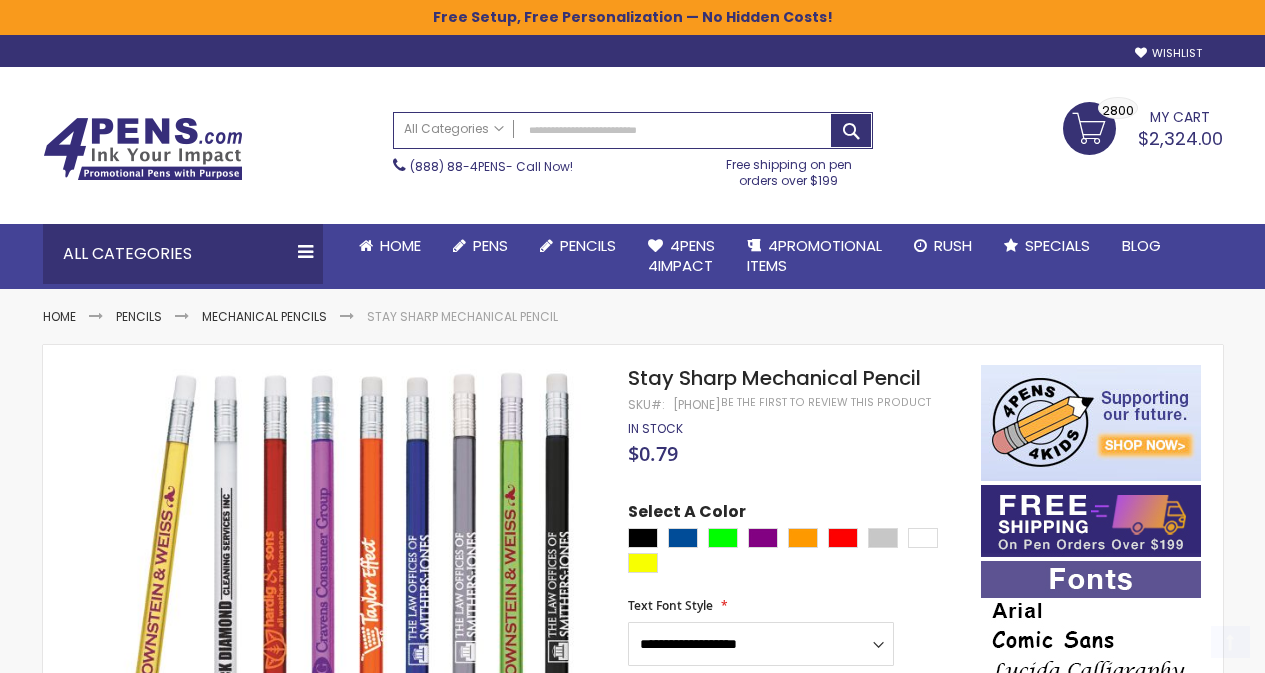 scroll, scrollTop: 300, scrollLeft: 0, axis: vertical 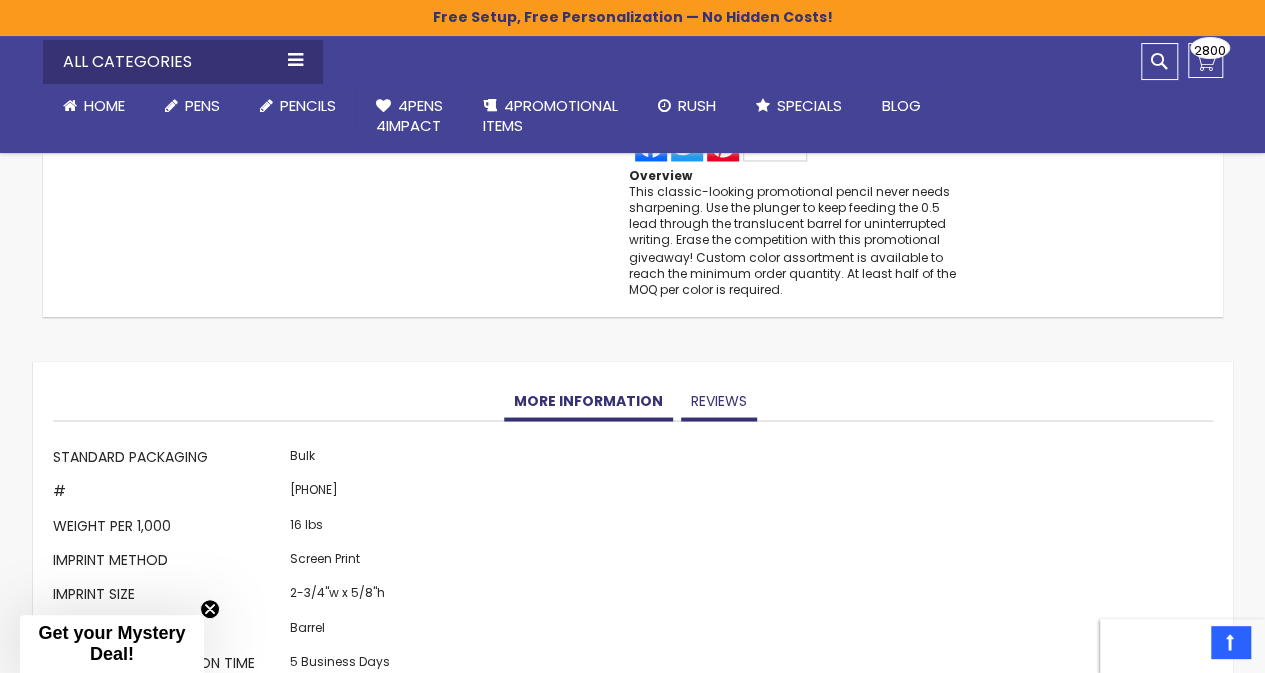 click on "Reviews" at bounding box center (719, 401) 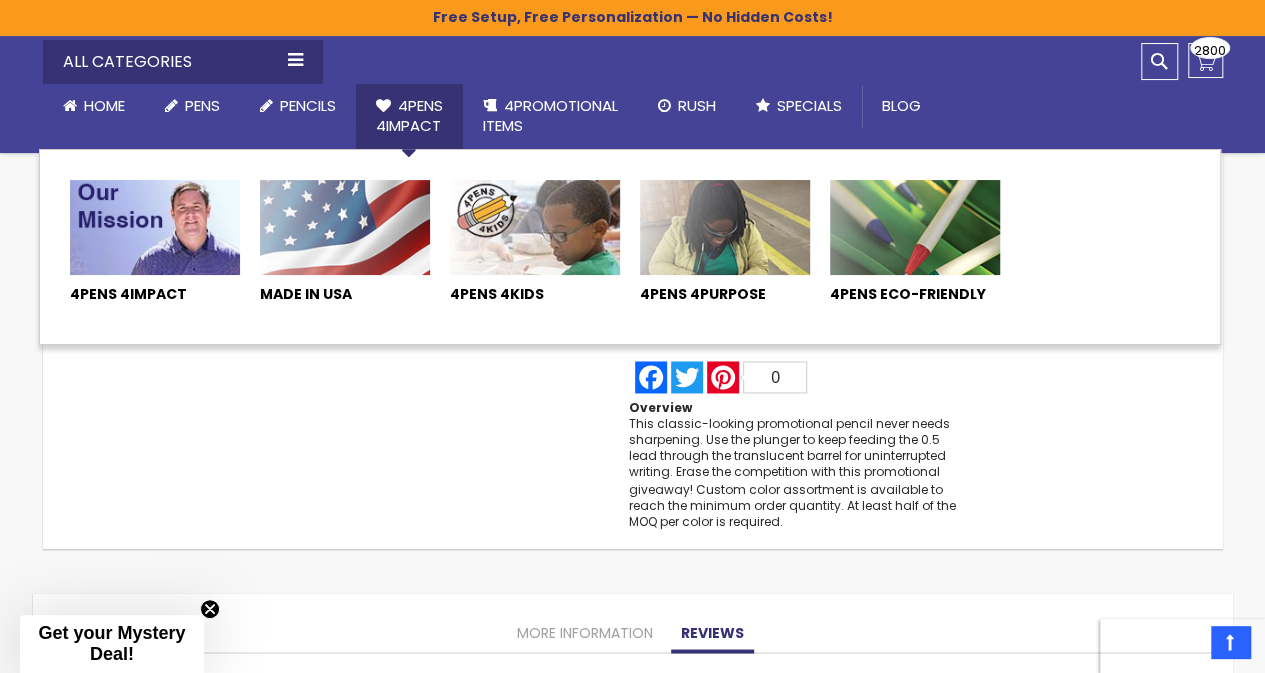scroll, scrollTop: 1316, scrollLeft: 0, axis: vertical 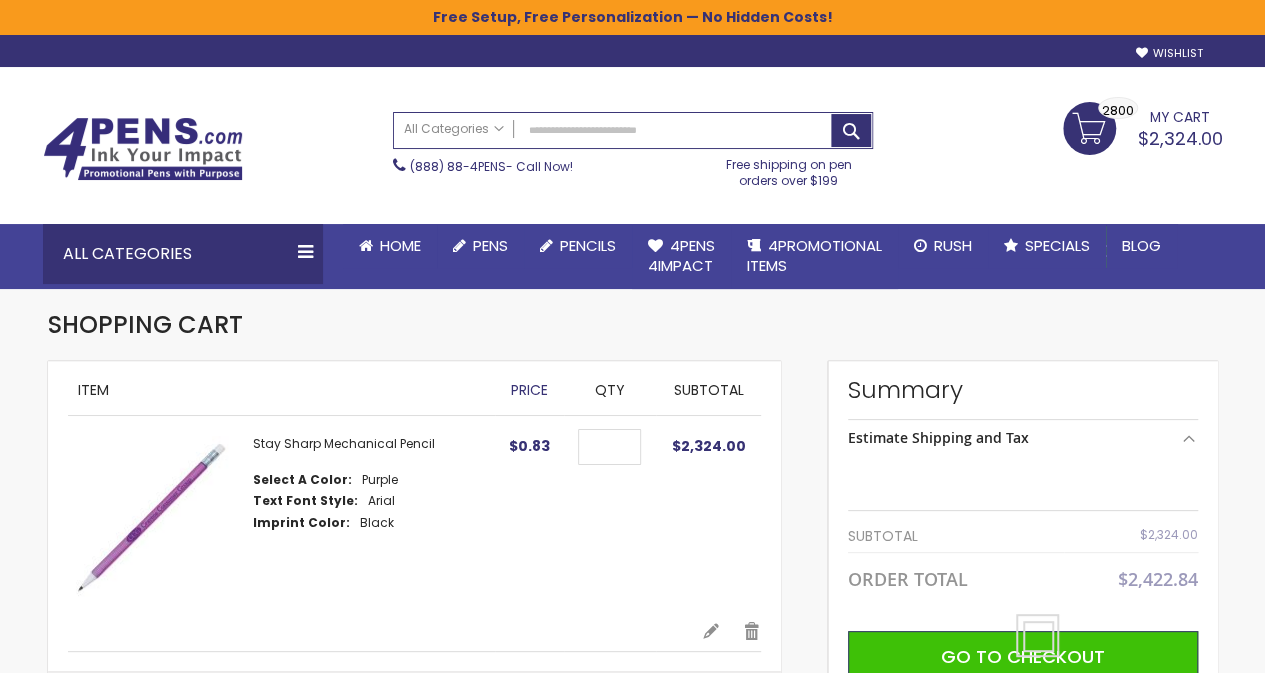 select on "**" 